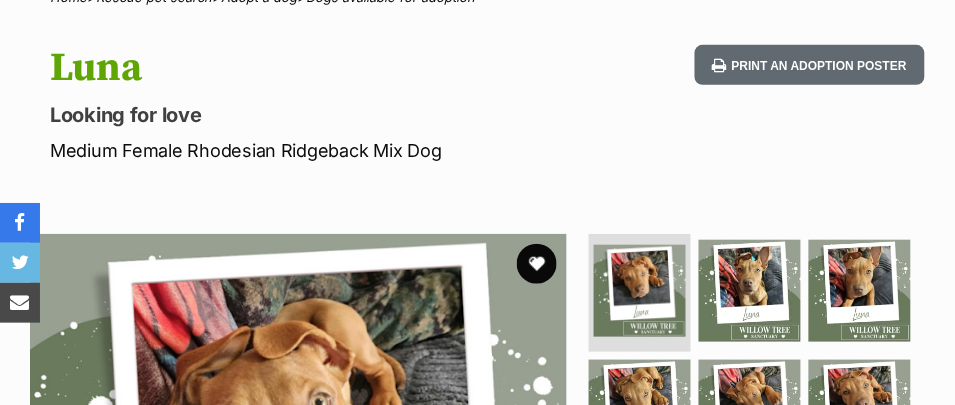 scroll, scrollTop: 0, scrollLeft: 0, axis: both 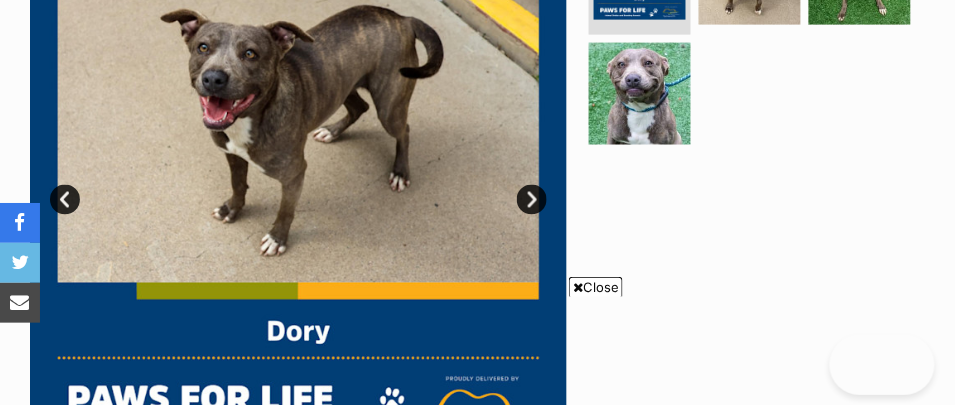 click on "Next" at bounding box center [532, 200] 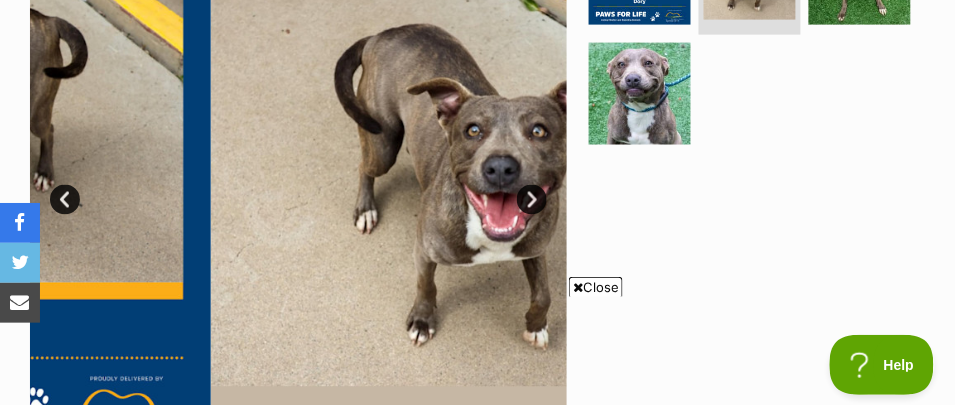 scroll, scrollTop: 0, scrollLeft: 0, axis: both 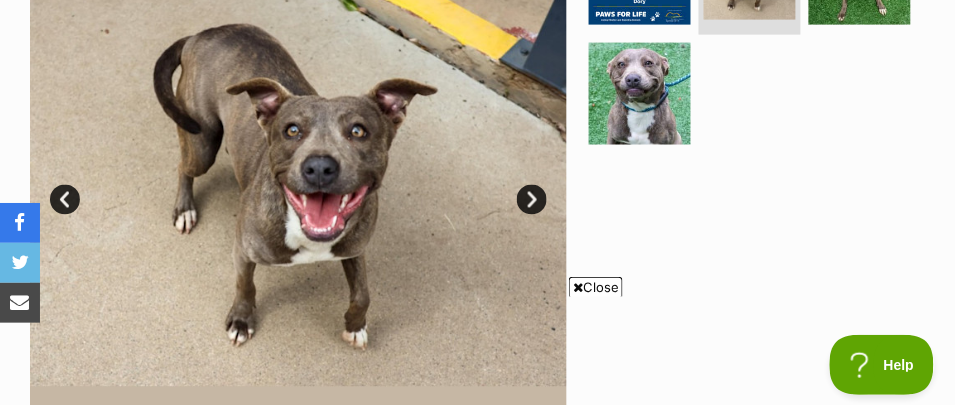 click on "Next" at bounding box center (532, 200) 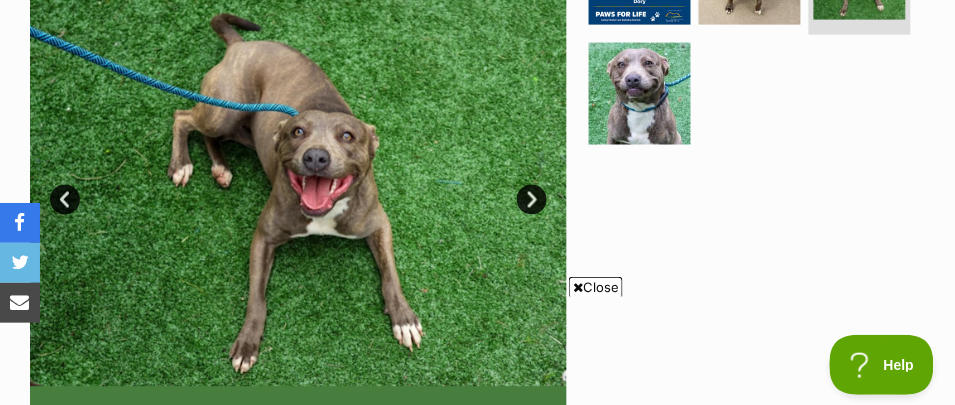click on "Next" at bounding box center [532, 200] 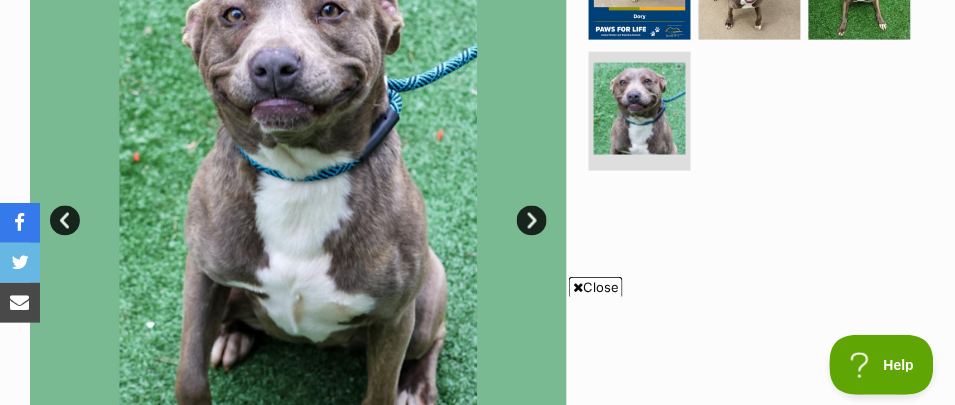 scroll, scrollTop: 499, scrollLeft: 0, axis: vertical 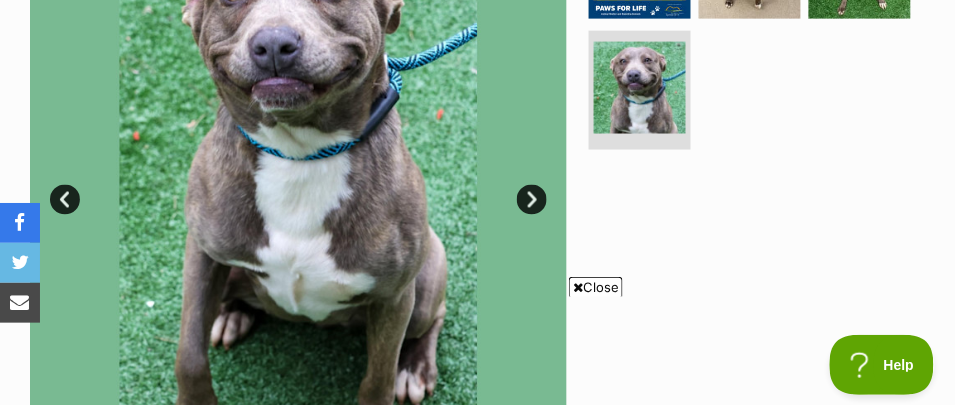click on "Next" at bounding box center [532, 200] 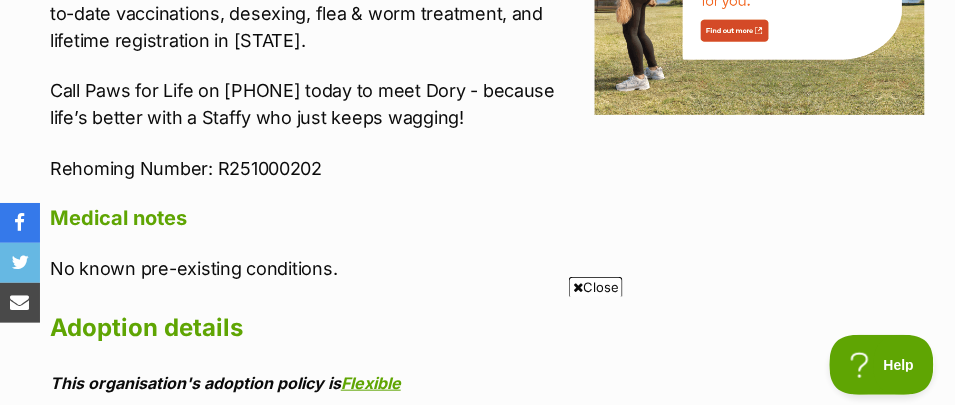 scroll, scrollTop: 2899, scrollLeft: 0, axis: vertical 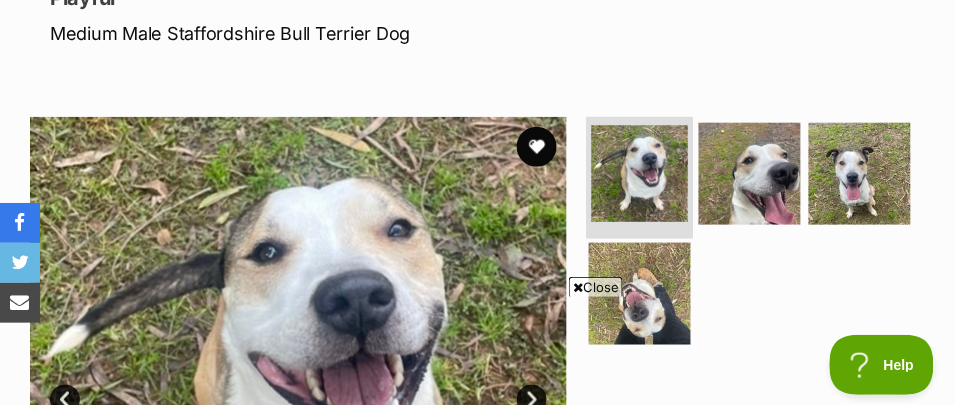 click at bounding box center (640, 173) 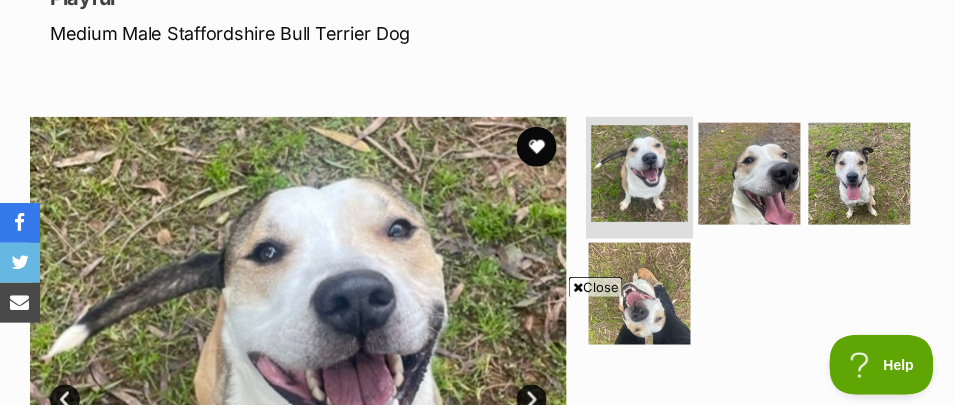 scroll, scrollTop: 0, scrollLeft: 0, axis: both 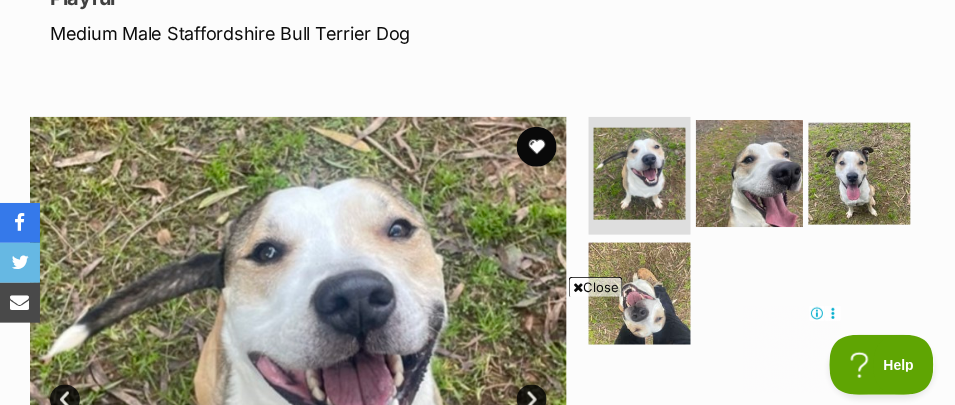 drag, startPoint x: 576, startPoint y: 283, endPoint x: 700, endPoint y: 139, distance: 190.03157 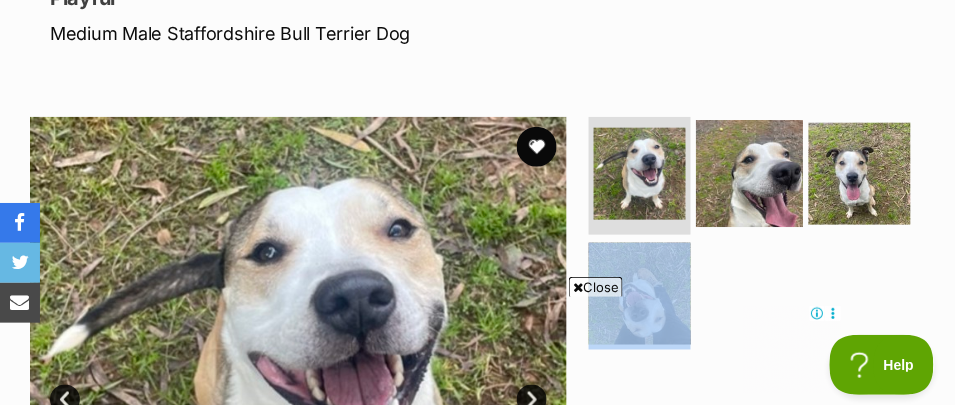 scroll, scrollTop: 0, scrollLeft: 0, axis: both 